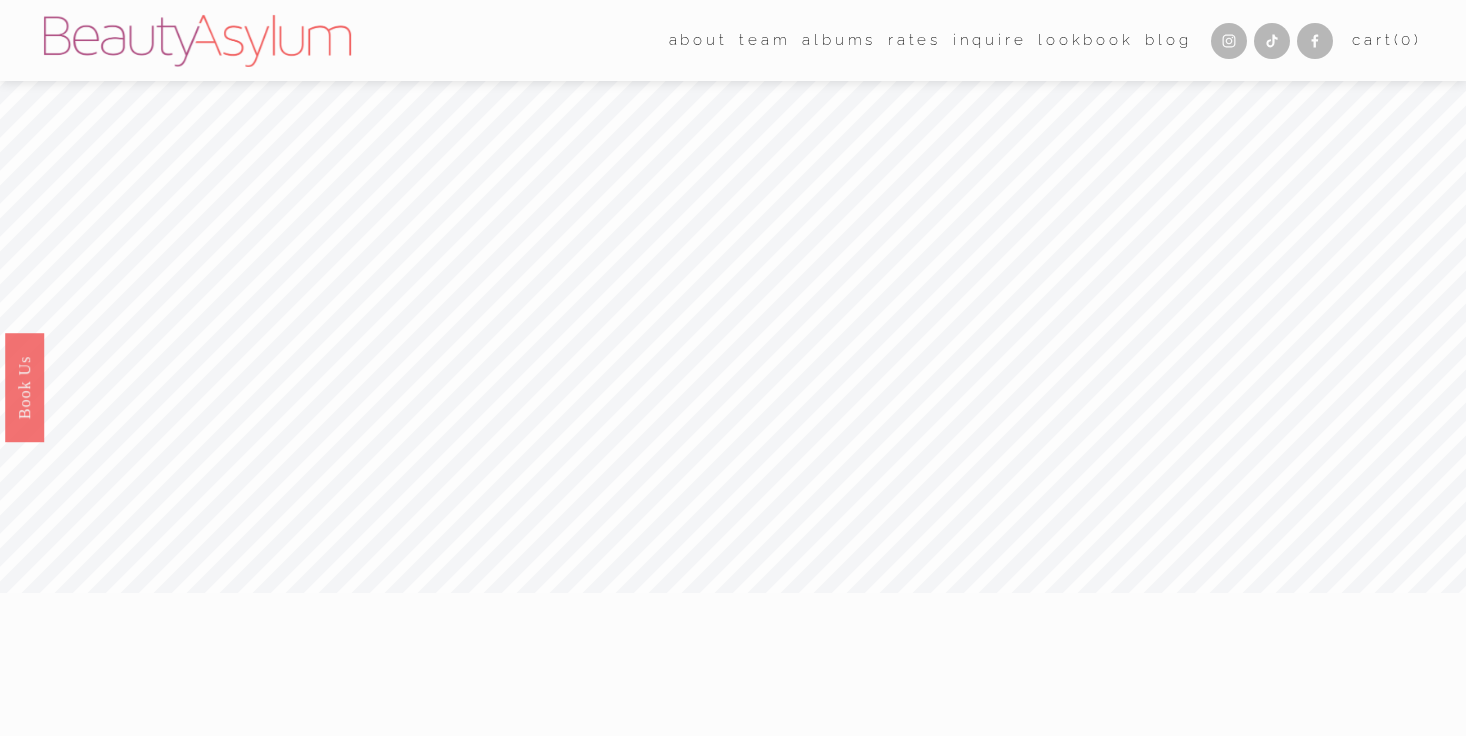 scroll, scrollTop: 0, scrollLeft: 0, axis: both 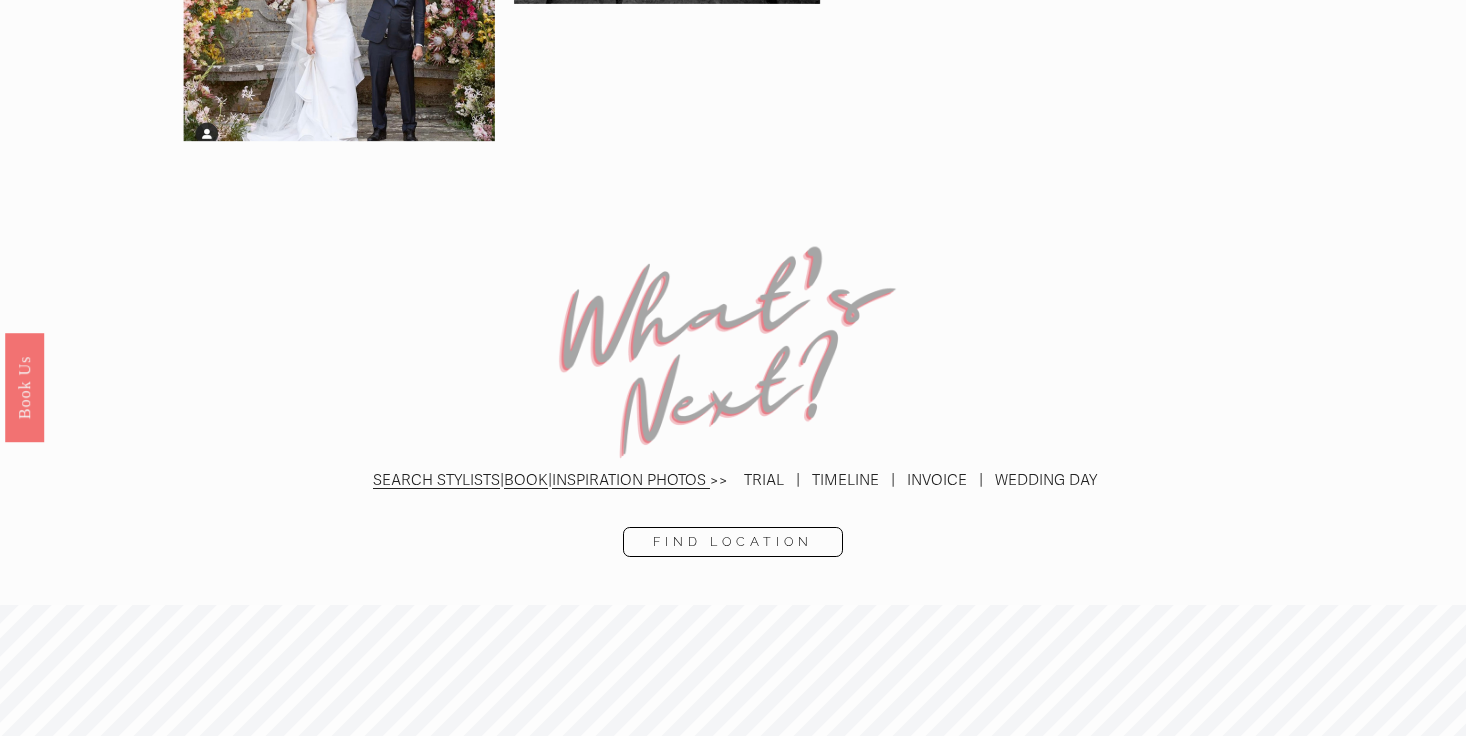 click on "Find Location" at bounding box center [733, 542] 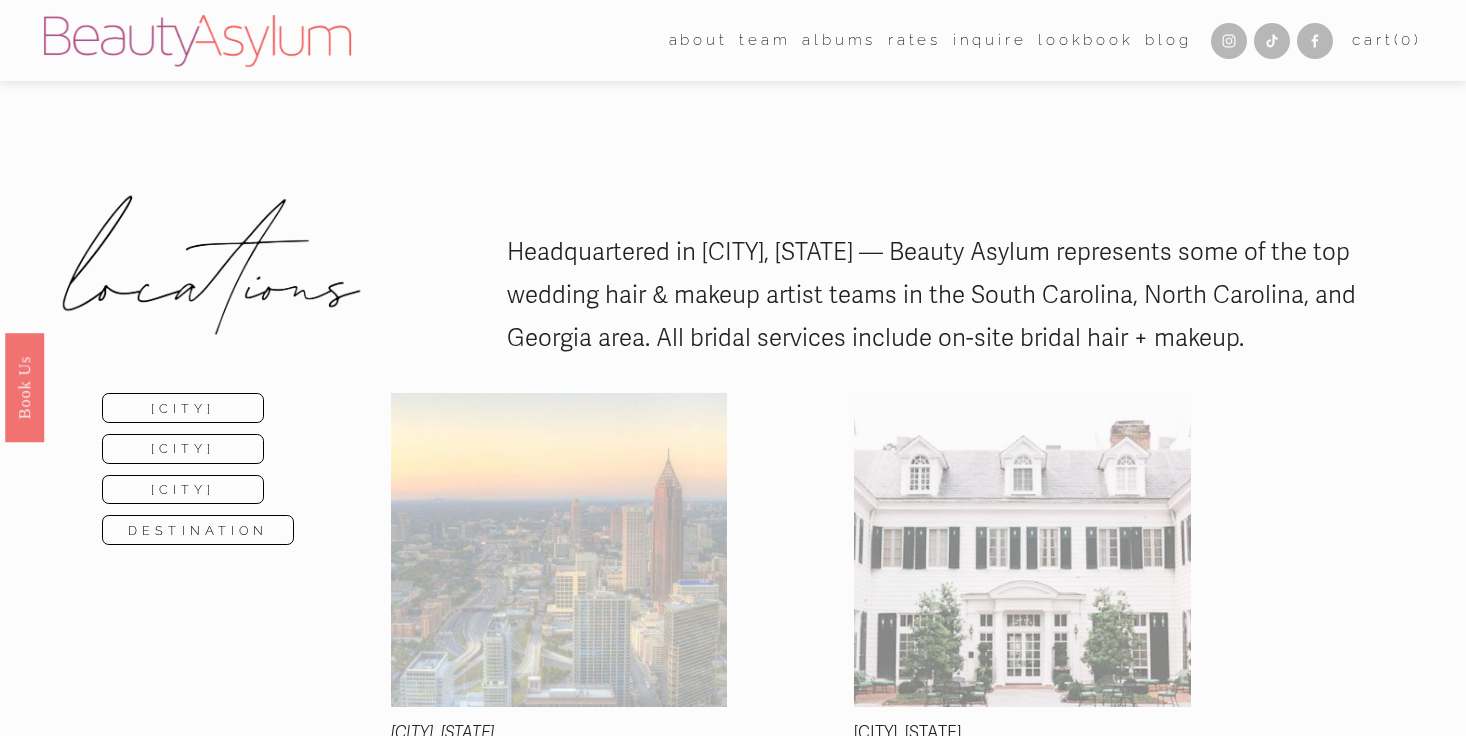 scroll, scrollTop: 0, scrollLeft: 0, axis: both 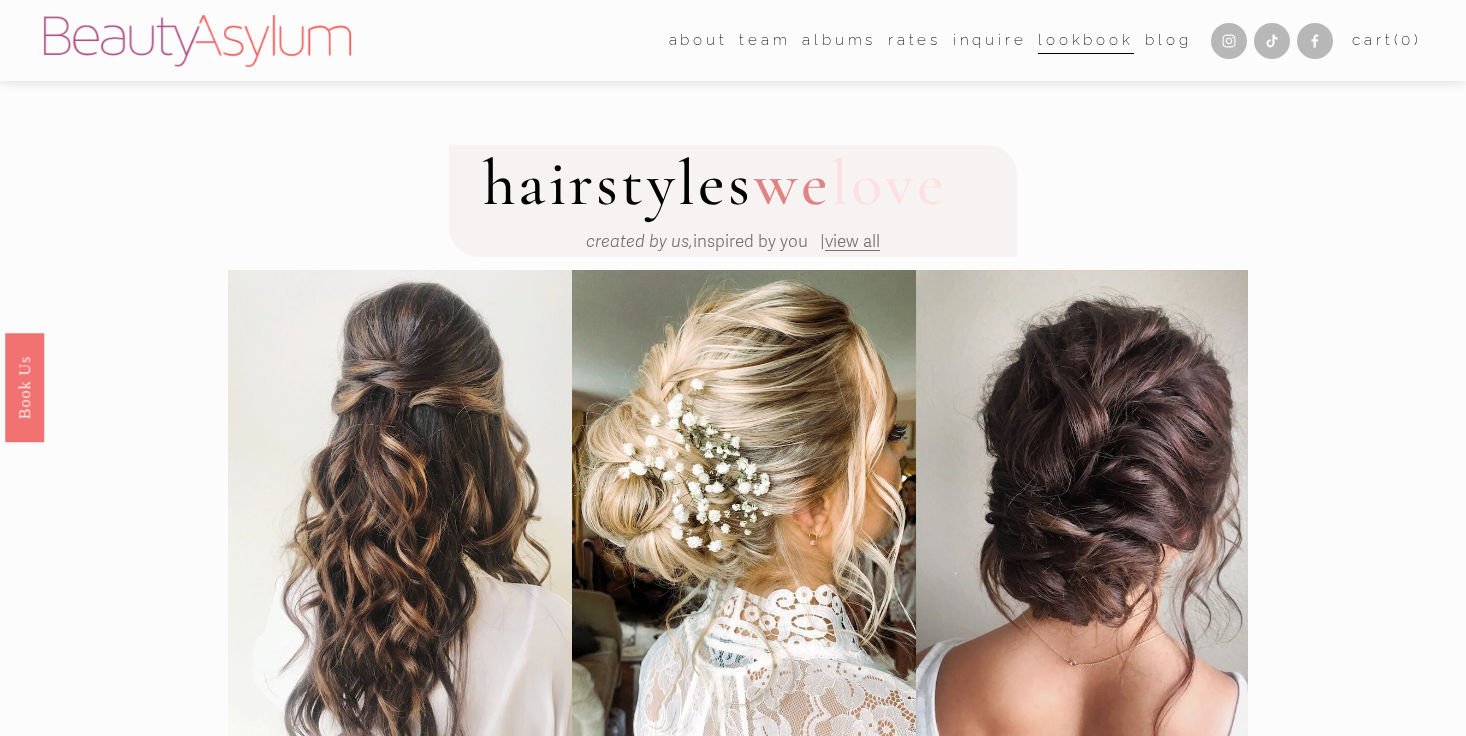 click on "Rates" at bounding box center (914, 40) 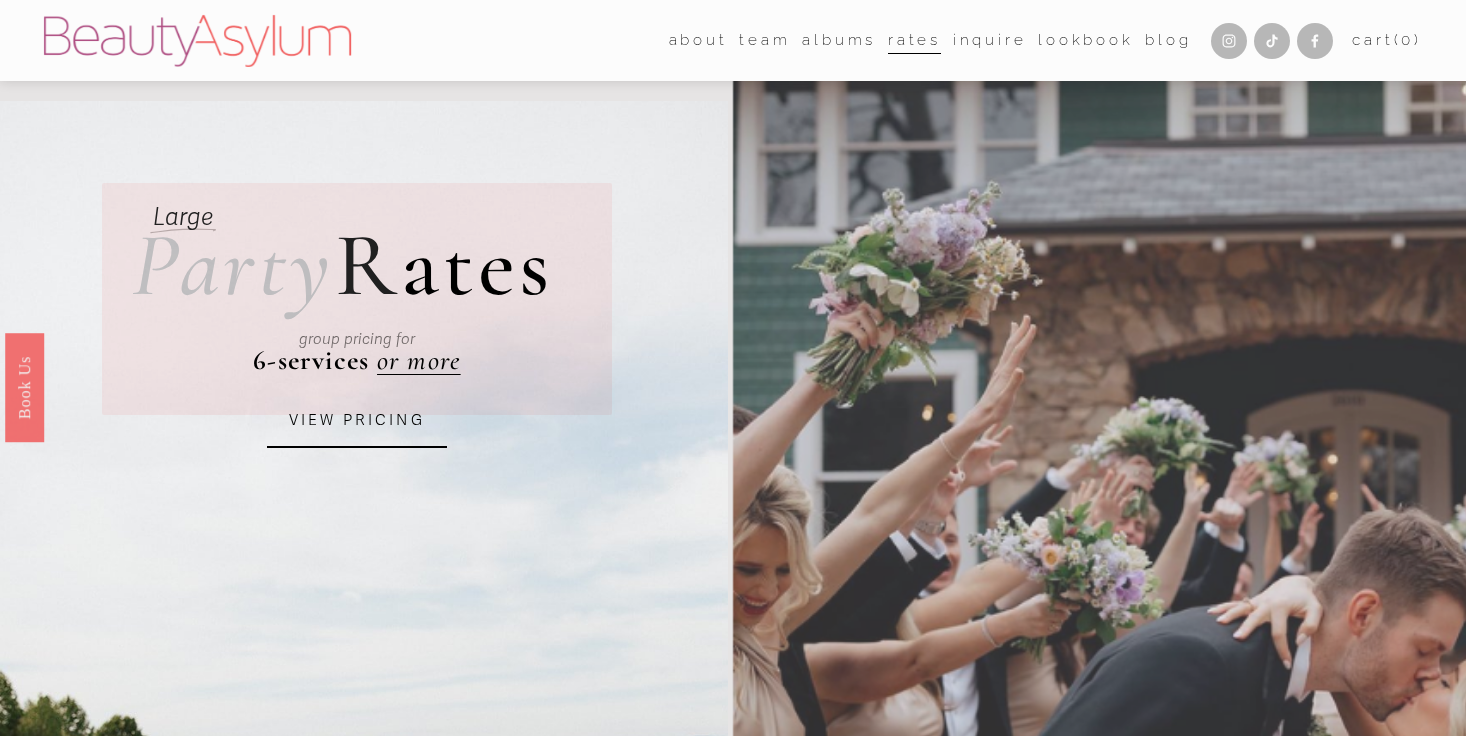 scroll, scrollTop: 0, scrollLeft: 0, axis: both 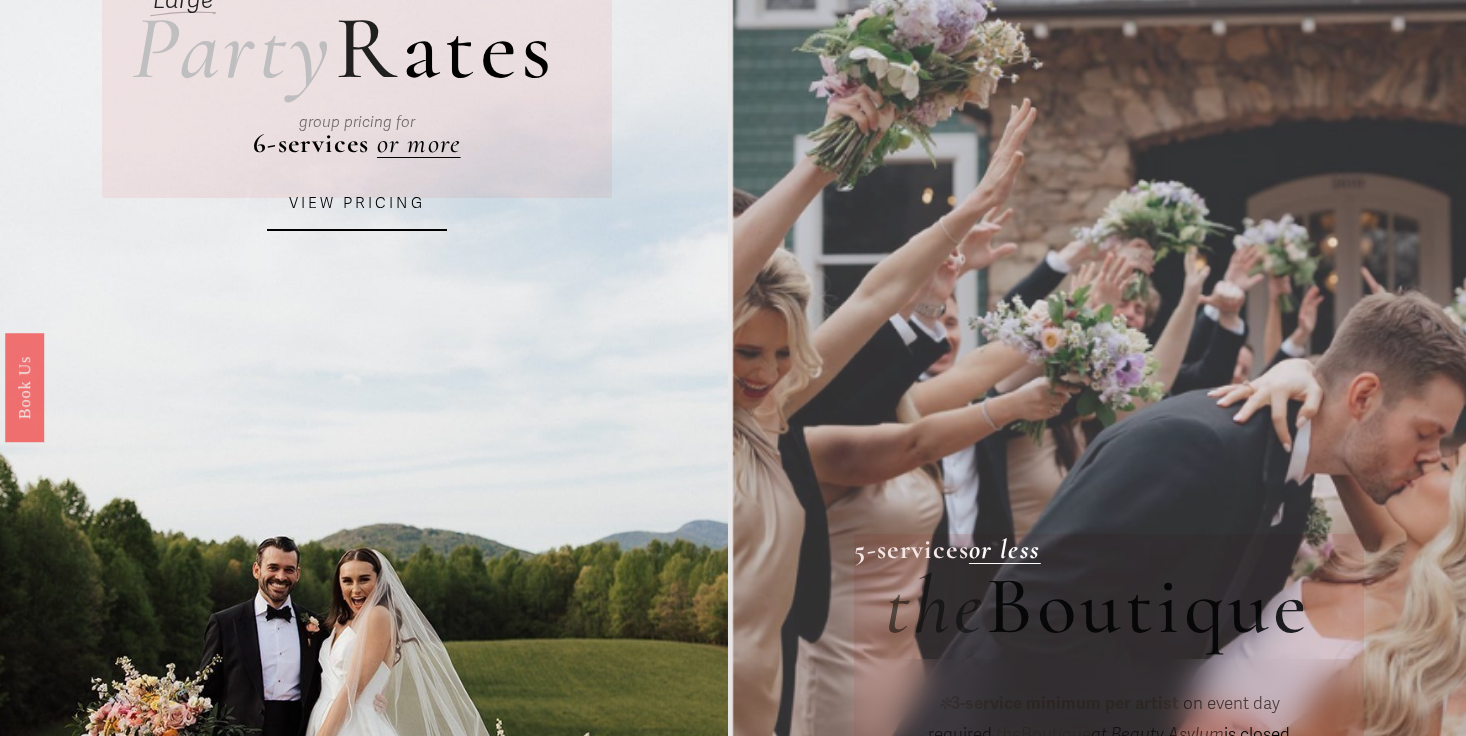click on "VIEW PRICING" at bounding box center [357, 204] 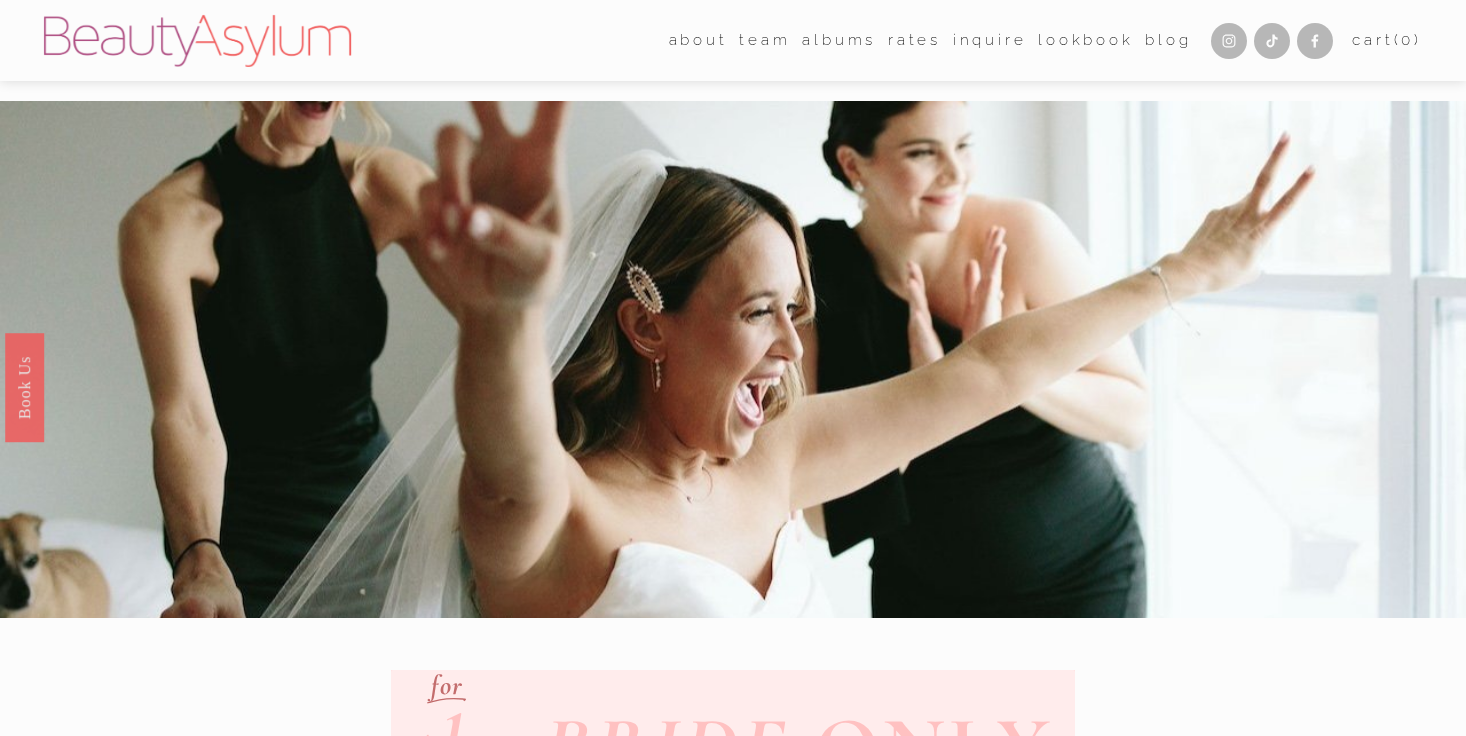 scroll, scrollTop: 0, scrollLeft: 0, axis: both 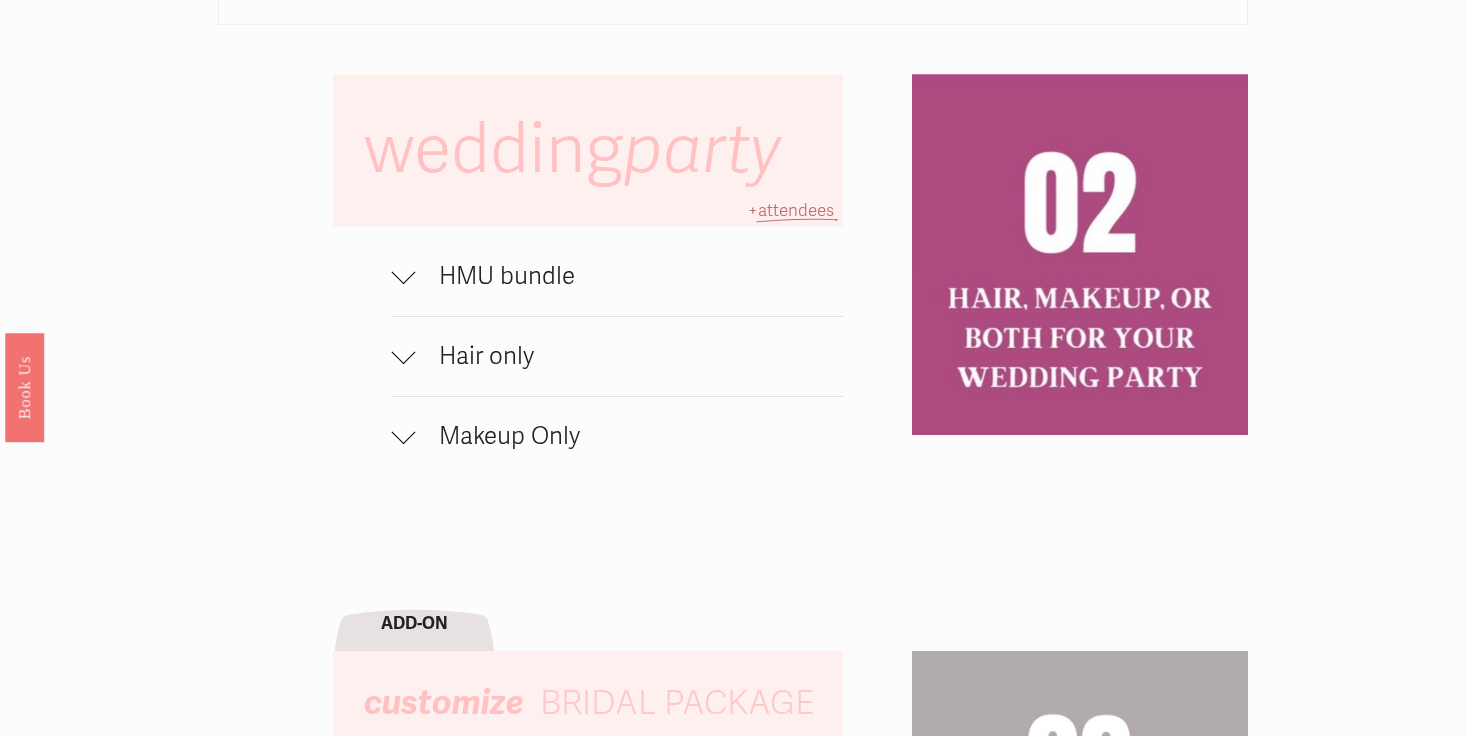 click at bounding box center [403, 273] 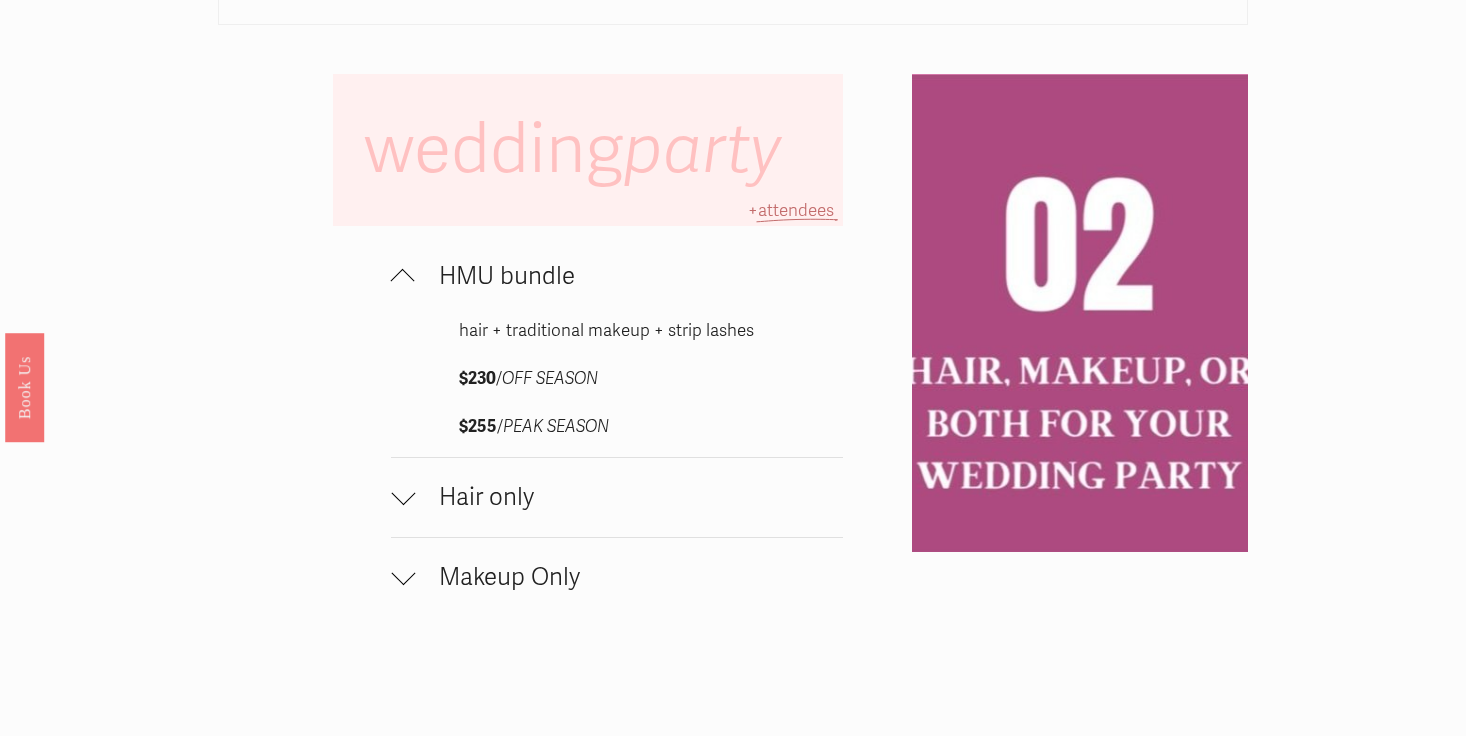 scroll, scrollTop: 1423, scrollLeft: 0, axis: vertical 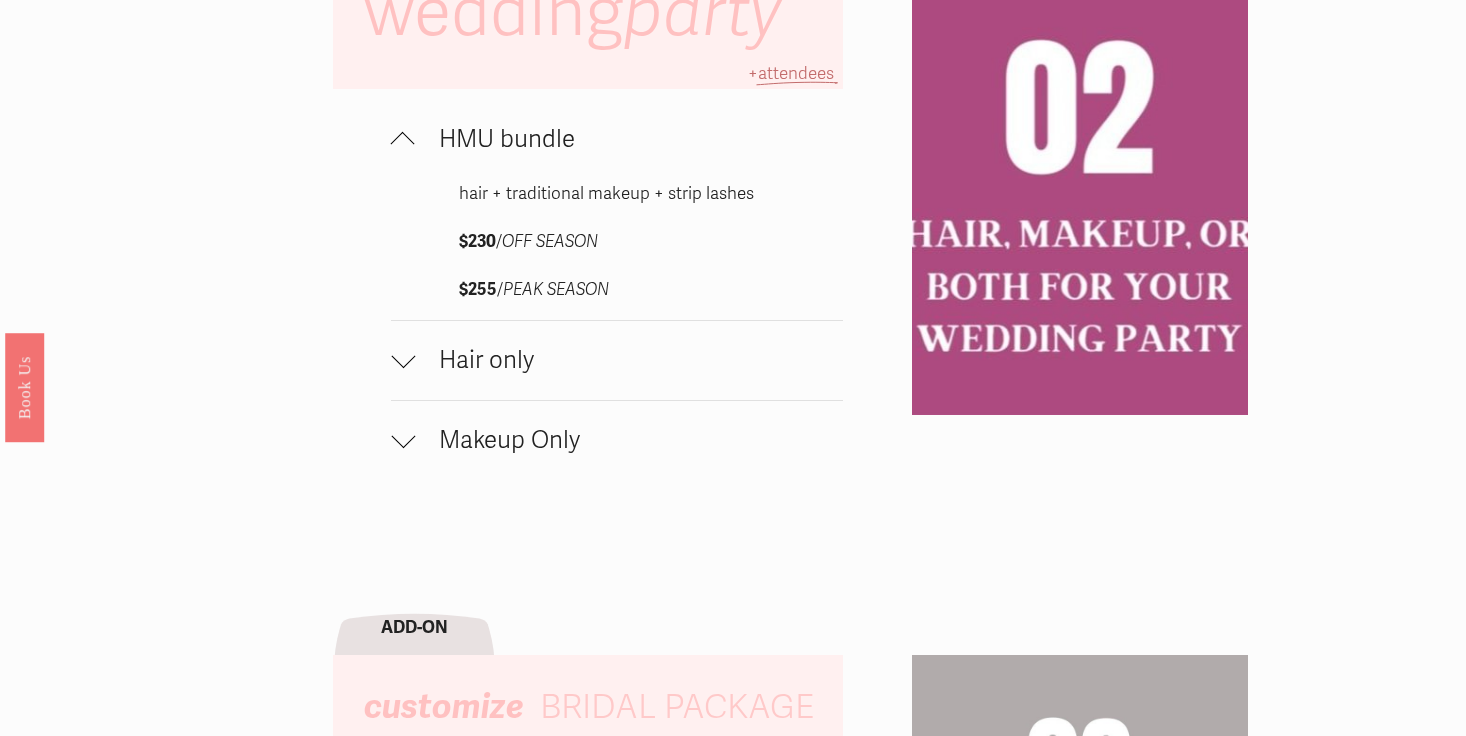 click on "Makeup Only" at bounding box center (629, 440) 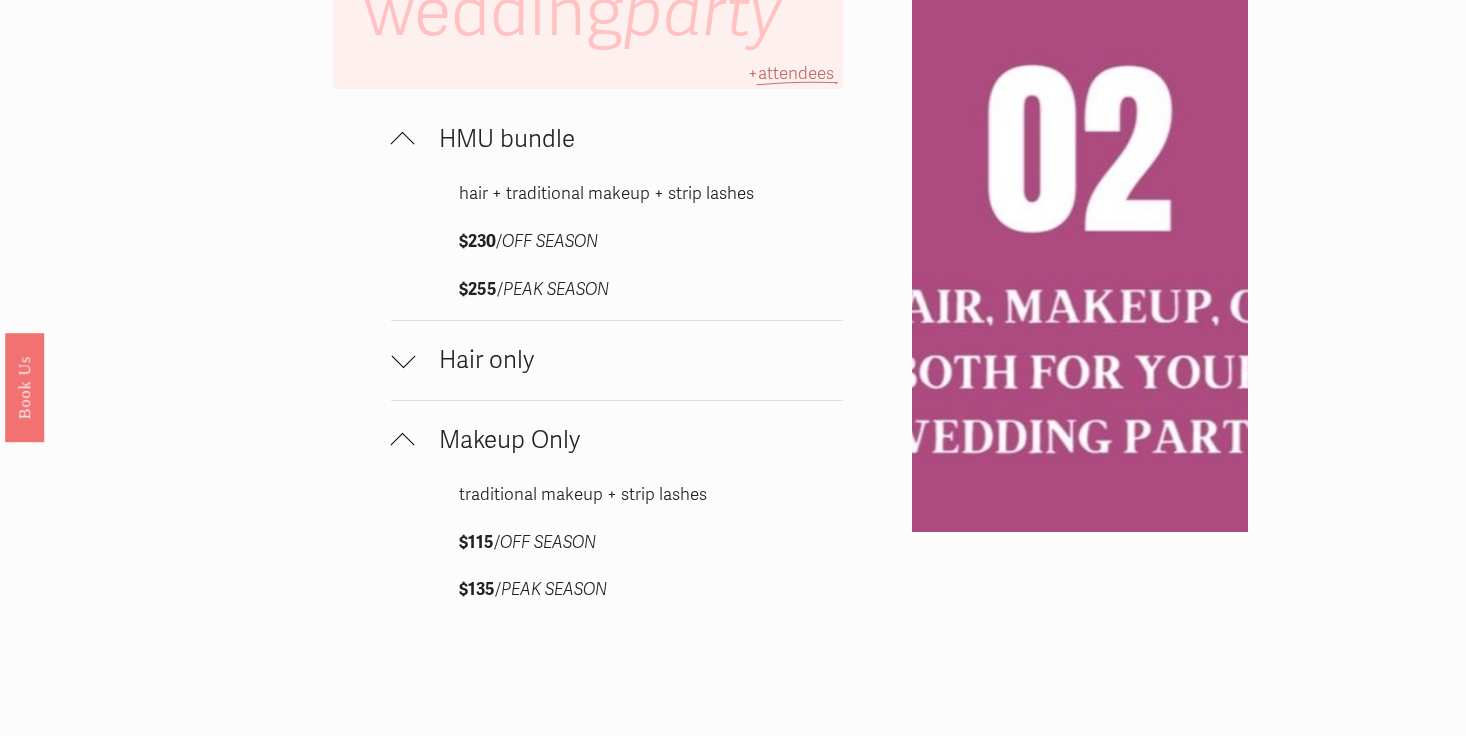 click on "Hair only" at bounding box center (617, 360) 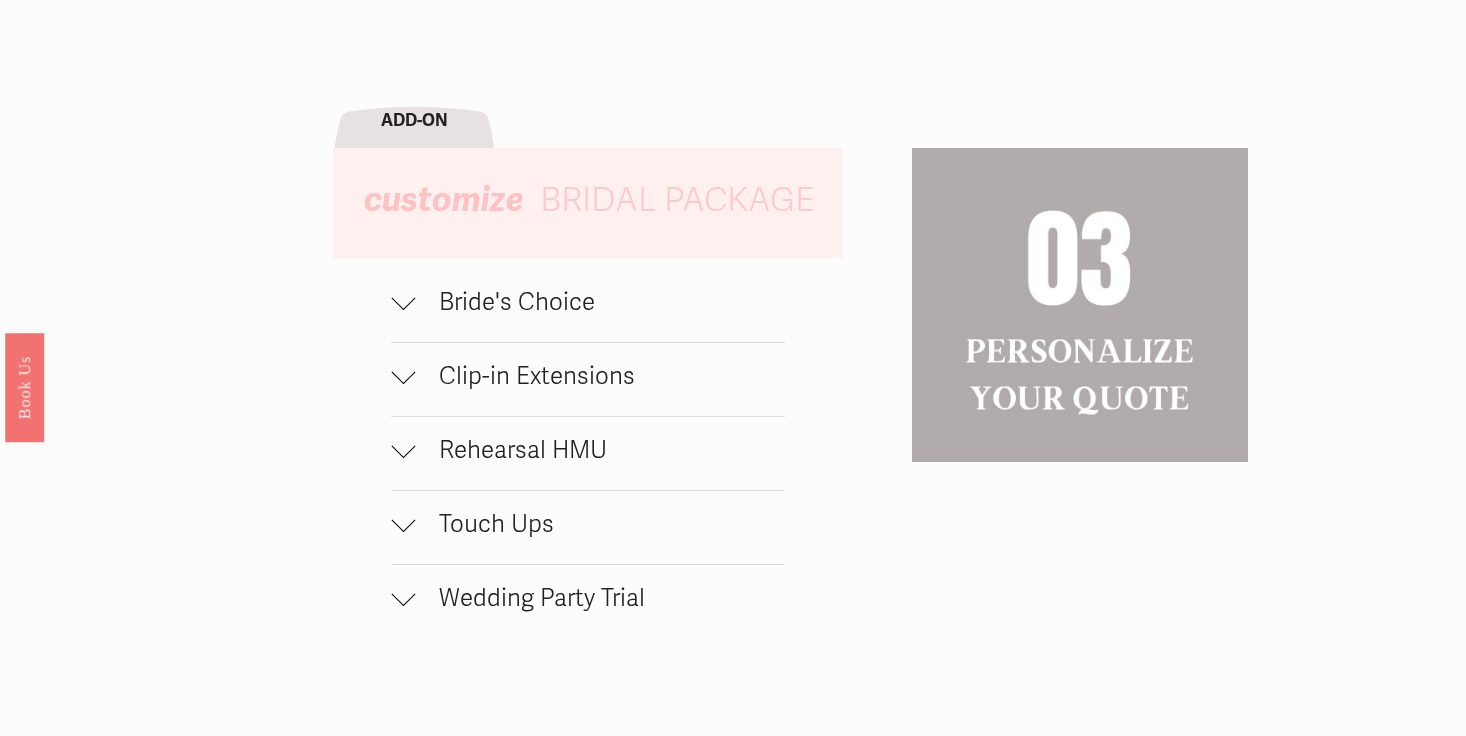scroll, scrollTop: 2168, scrollLeft: 0, axis: vertical 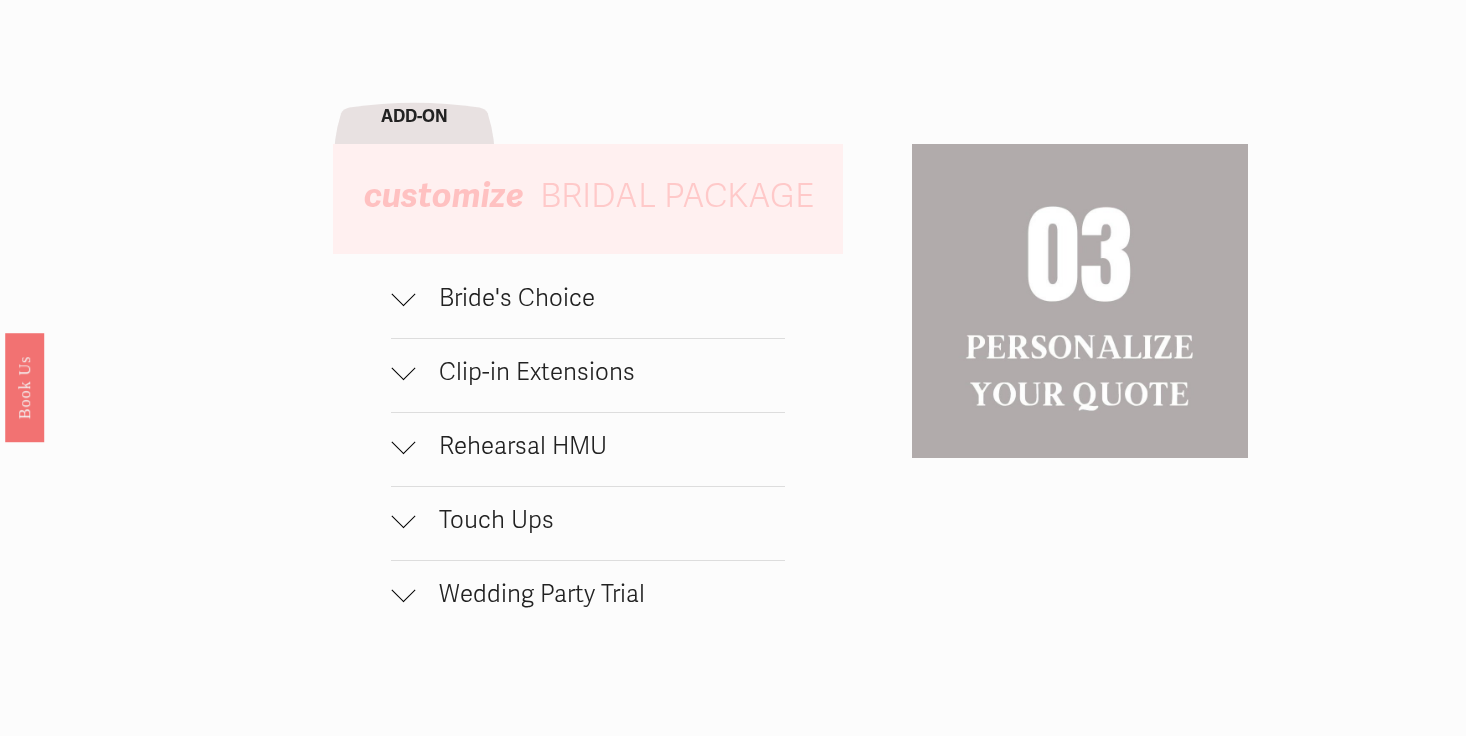 click on "Clip-in Extensions" at bounding box center [600, 372] 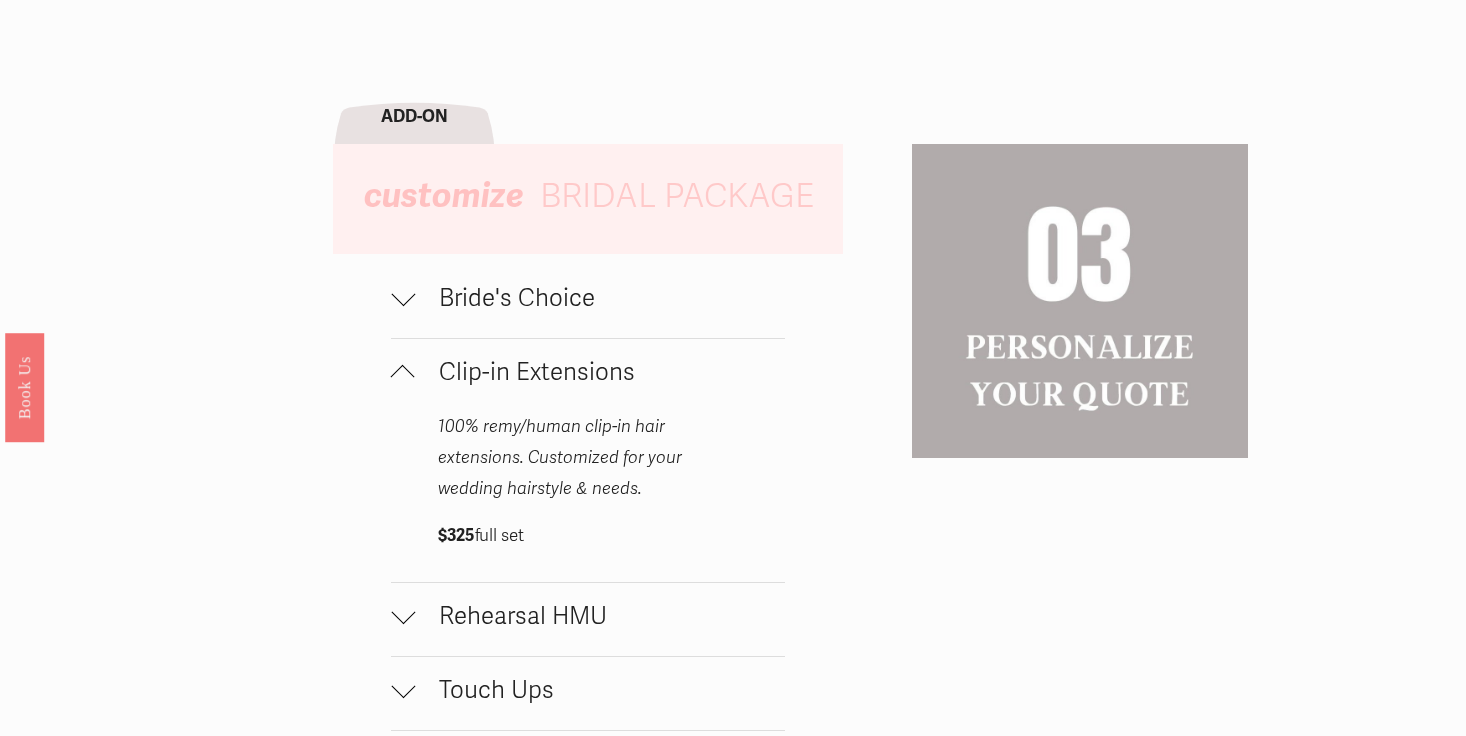 click on "Bride's Choice" at bounding box center [600, 298] 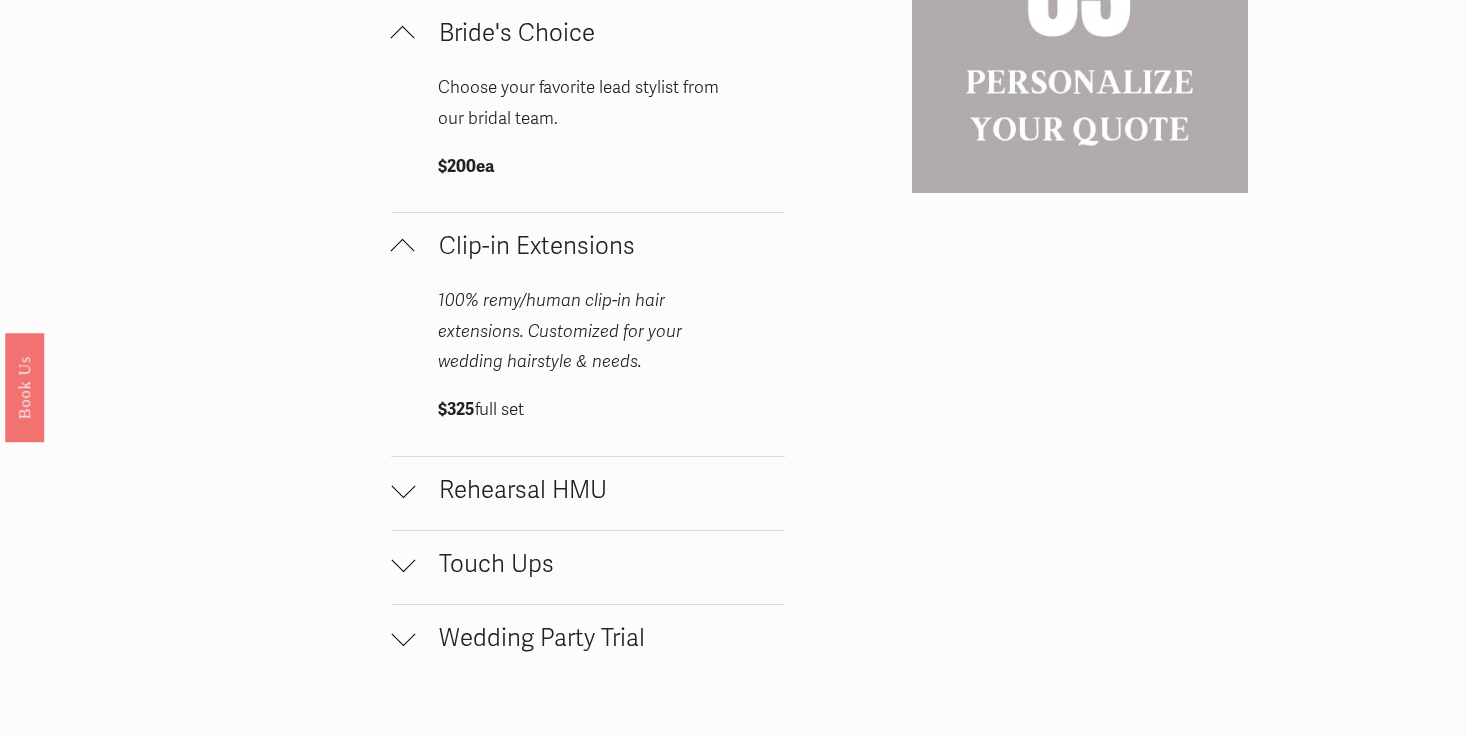 scroll, scrollTop: 2445, scrollLeft: 0, axis: vertical 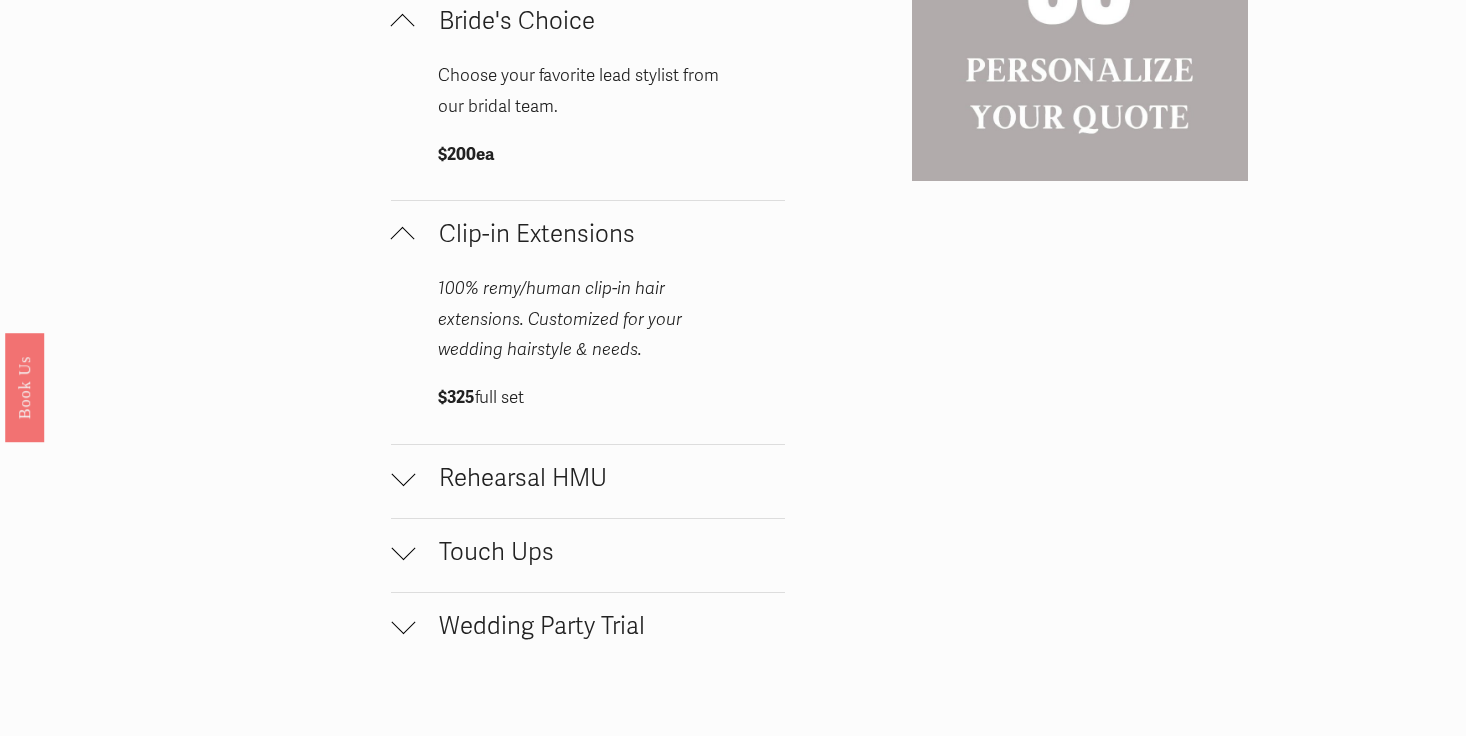 click on "Rehearsal HMU" at bounding box center [588, 481] 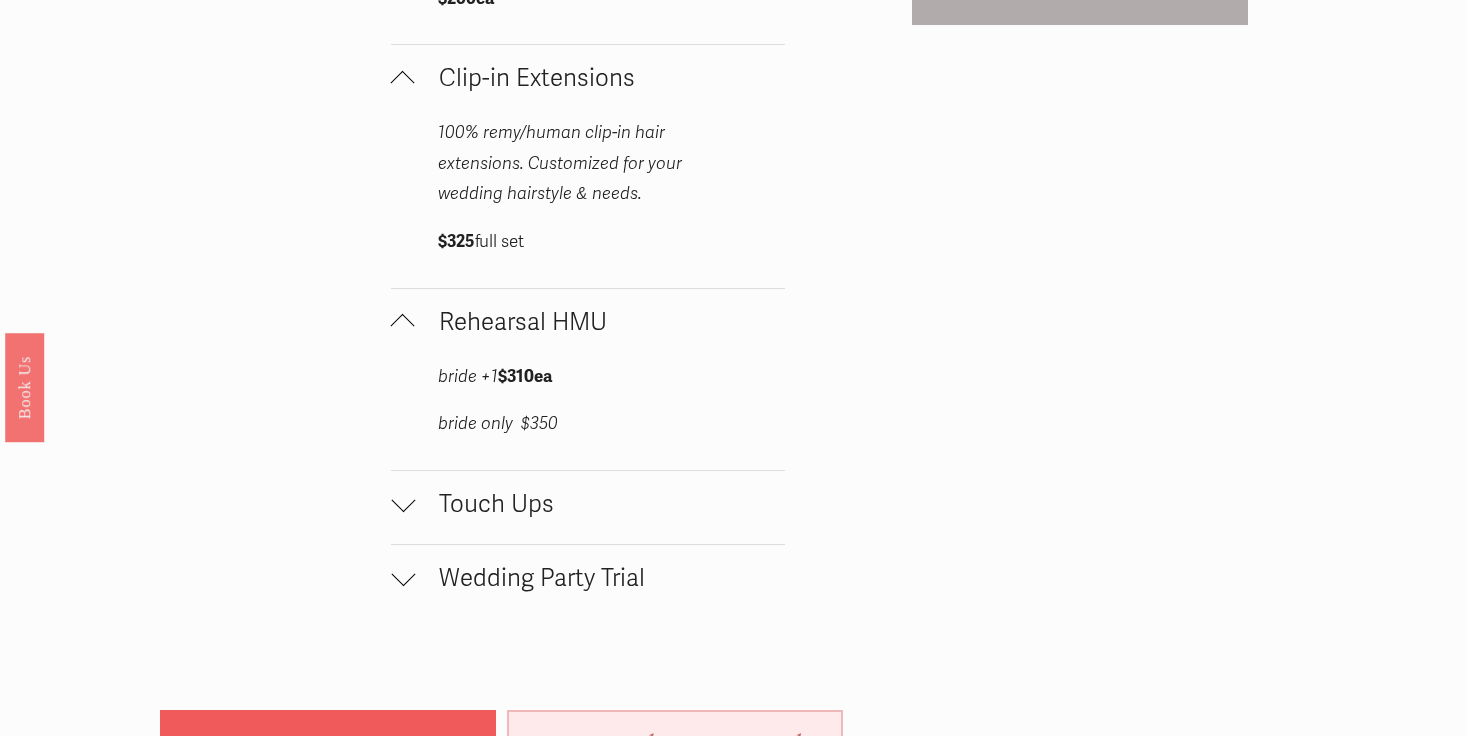 scroll, scrollTop: 2603, scrollLeft: 0, axis: vertical 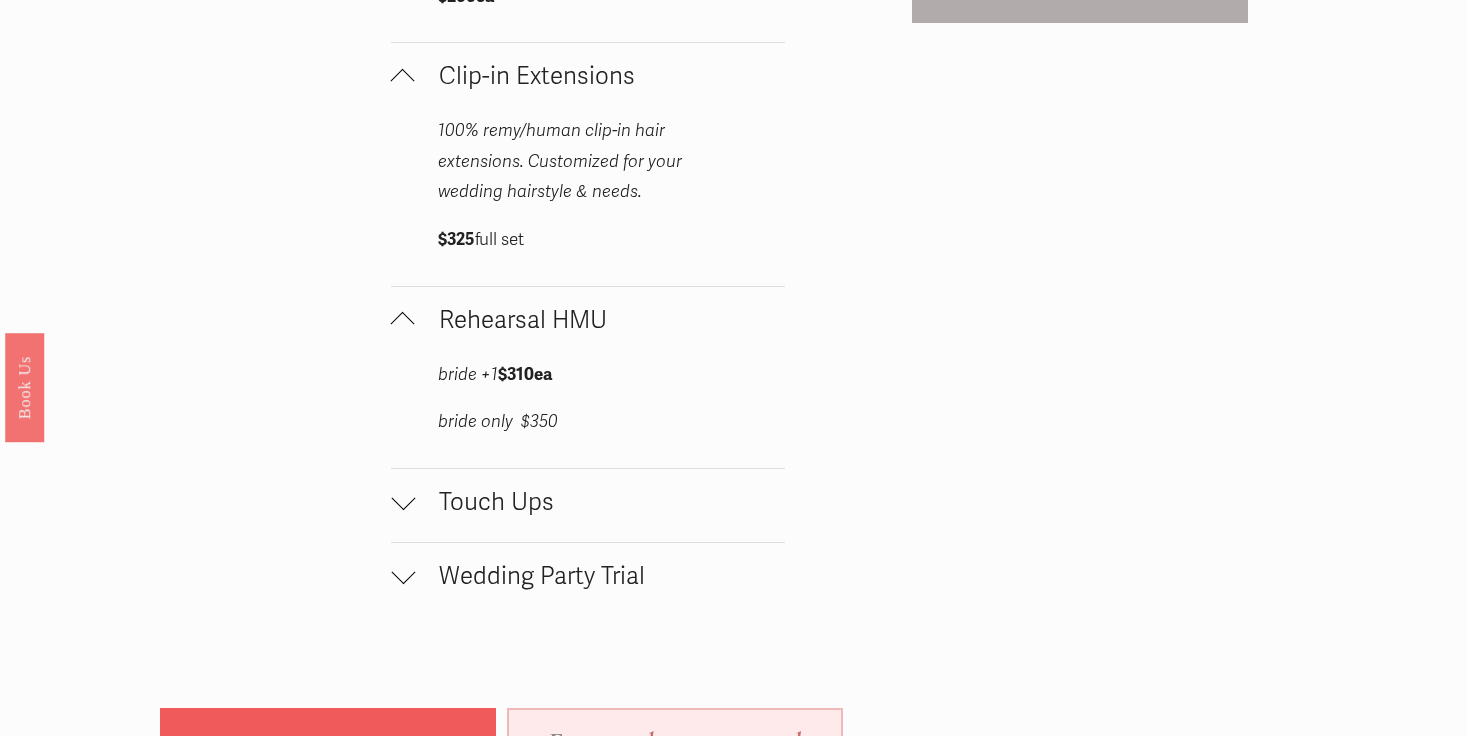 click on "Touch Ups" at bounding box center (600, 502) 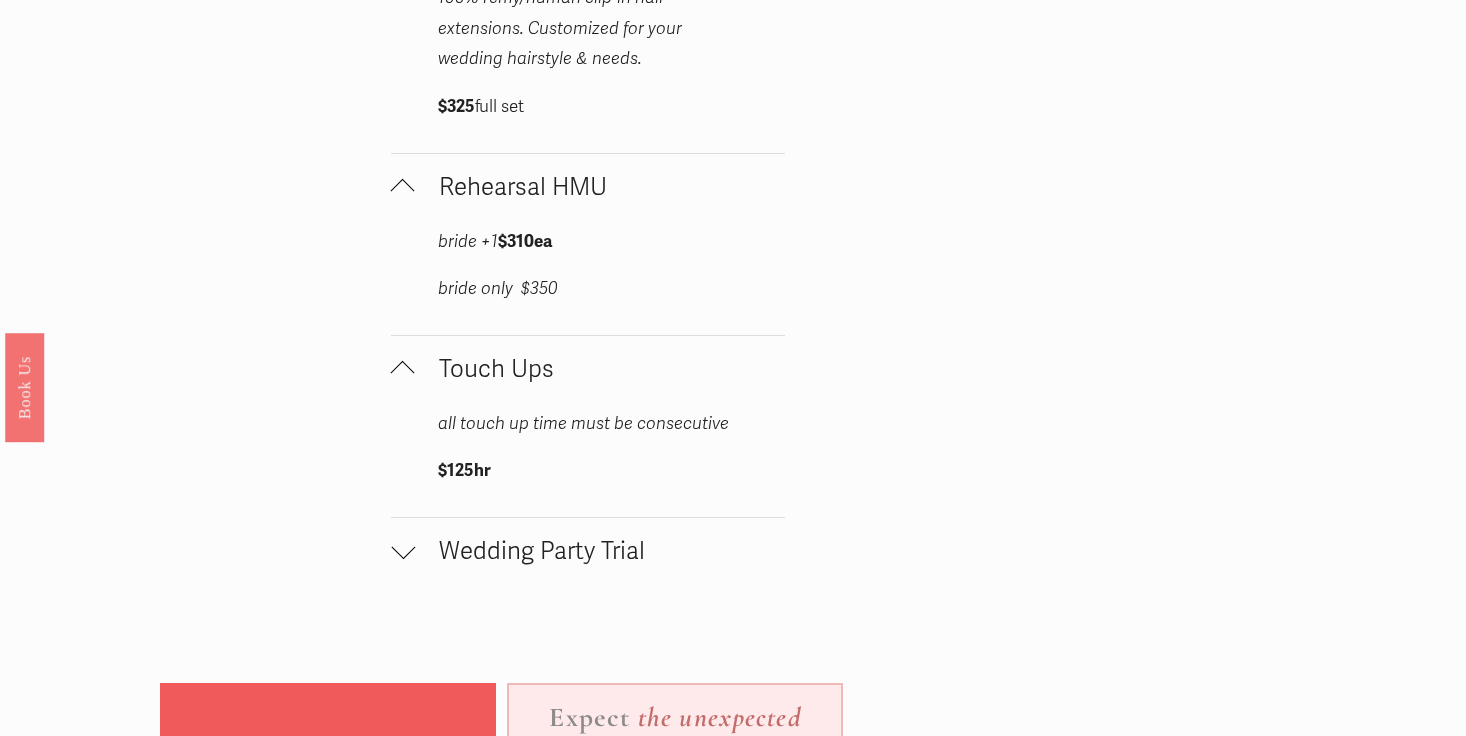 scroll, scrollTop: 2741, scrollLeft: 0, axis: vertical 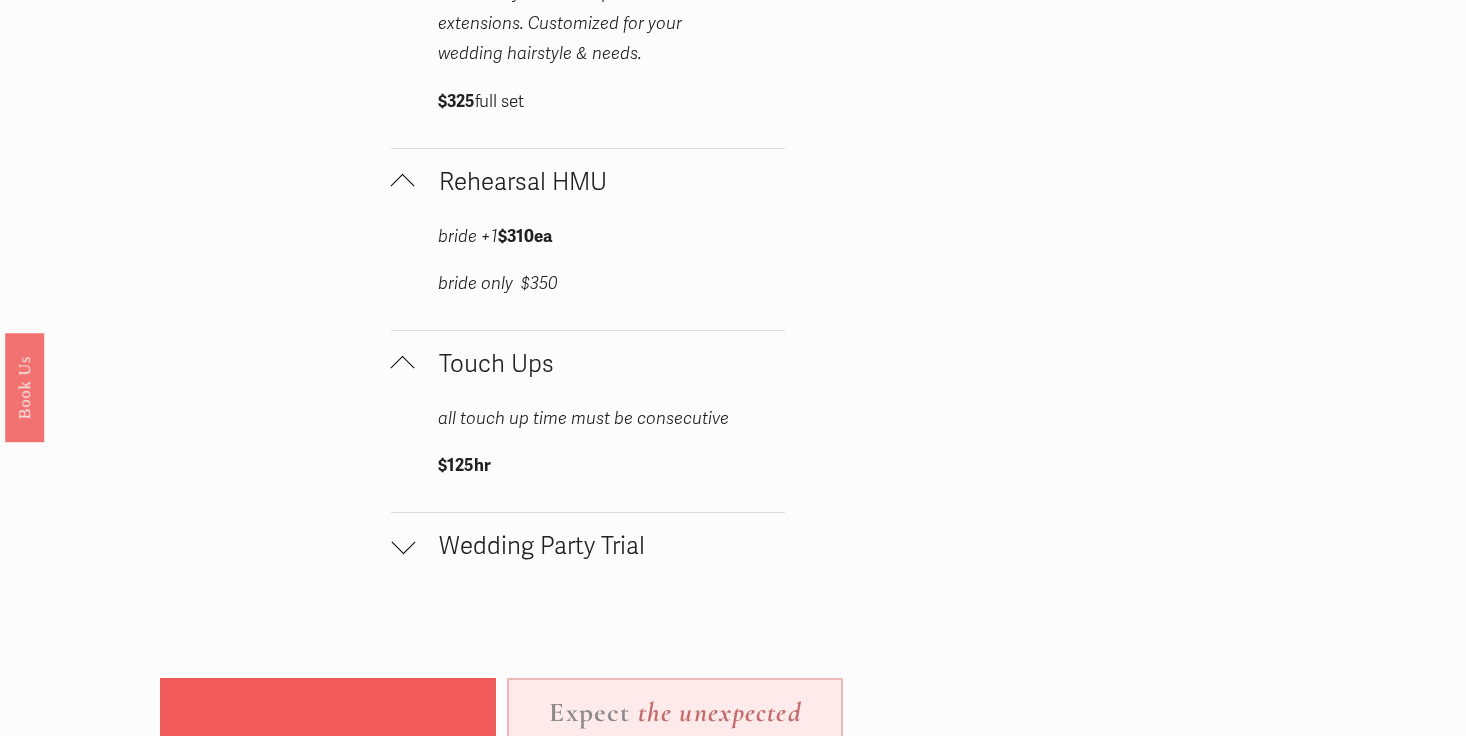 click on "Wedding Party Trial" at bounding box center [600, 546] 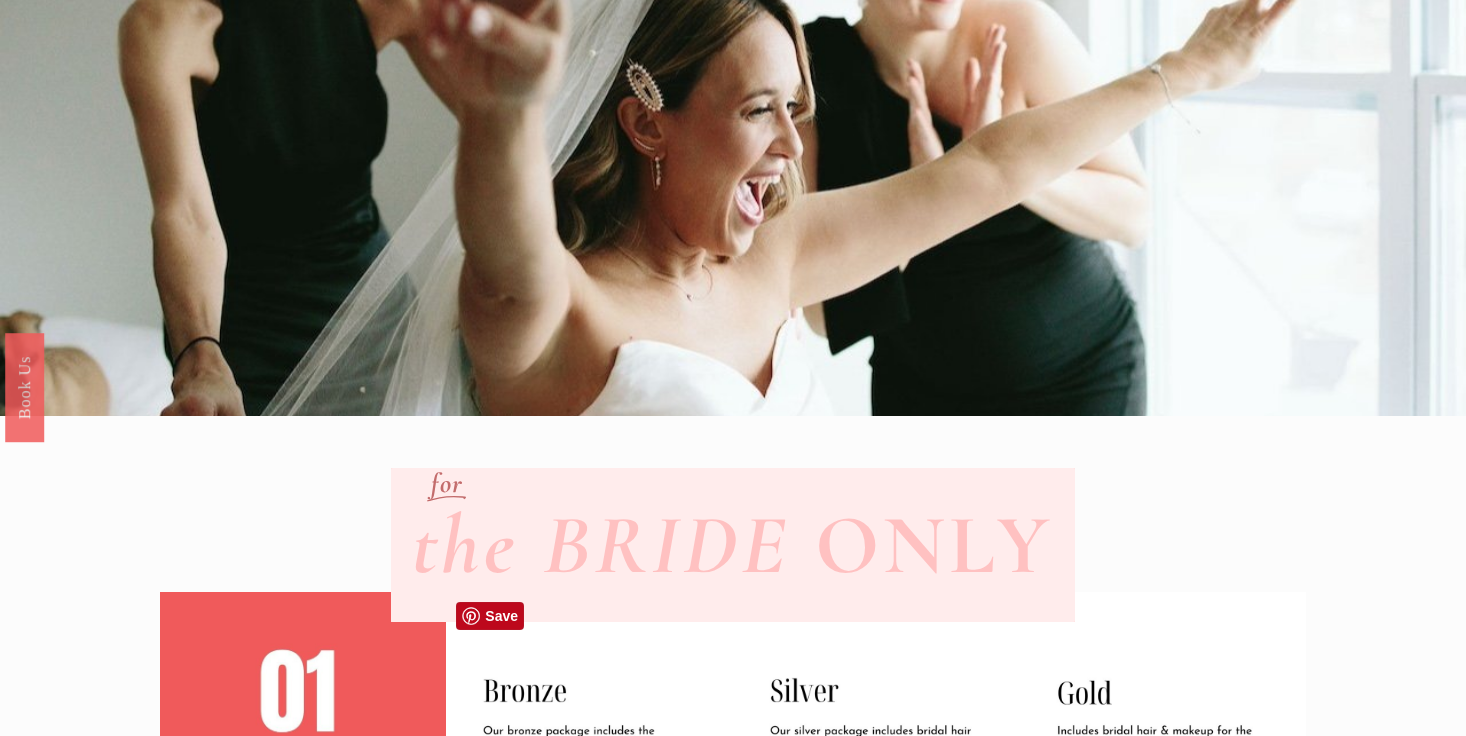 scroll, scrollTop: 0, scrollLeft: 0, axis: both 